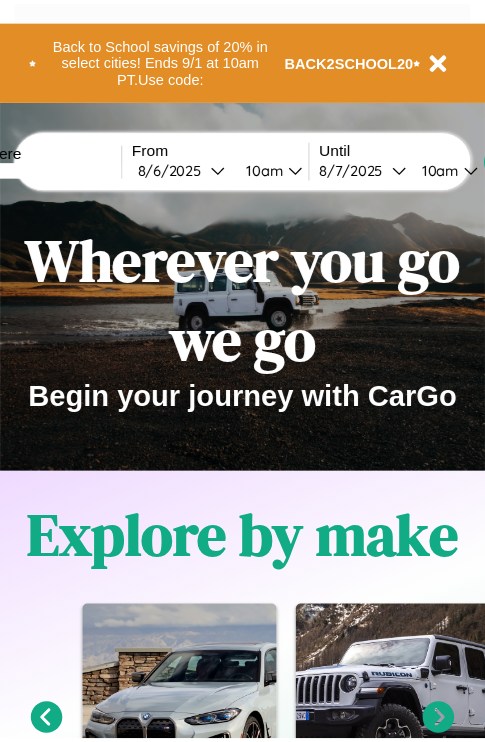 scroll, scrollTop: 0, scrollLeft: 0, axis: both 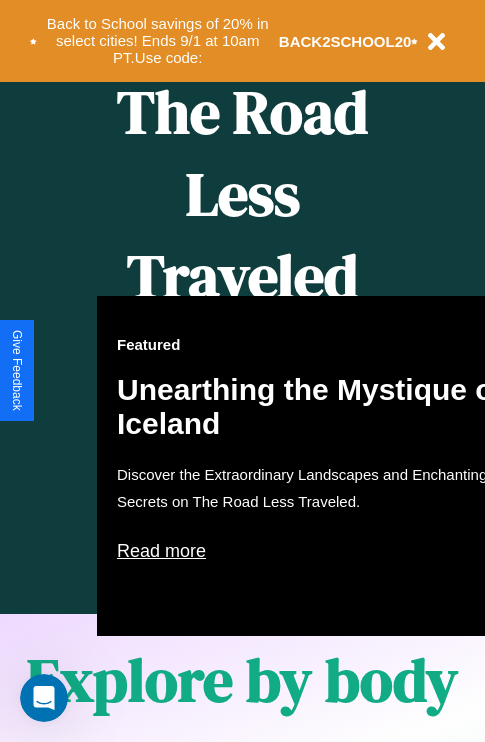 click on "Featured Unearthing the Mystique of Iceland Discover the Extraordinary Landscapes and Enchanting Secrets on The Road Less Traveled. Read more" at bounding box center [317, 466] 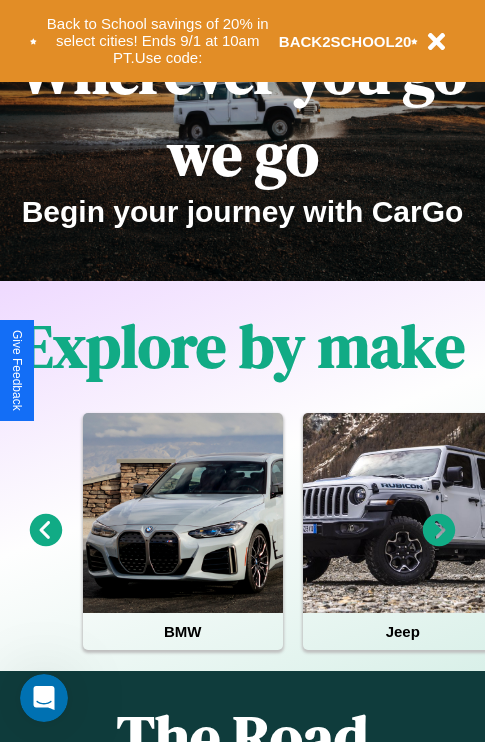 scroll, scrollTop: 0, scrollLeft: 0, axis: both 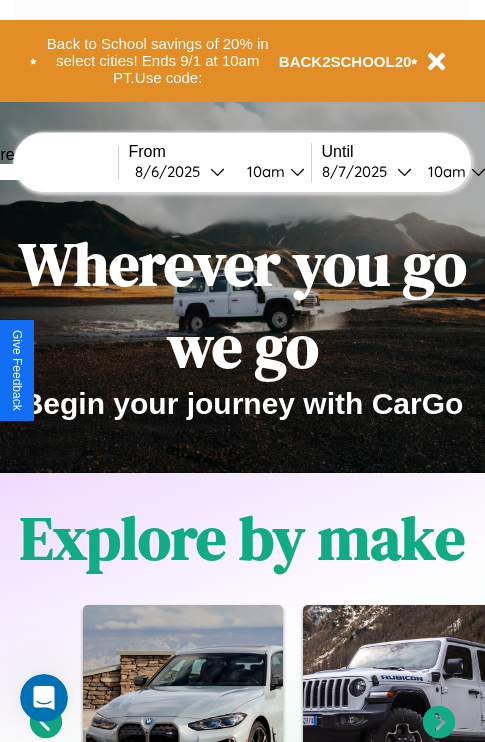 click at bounding box center (43, 172) 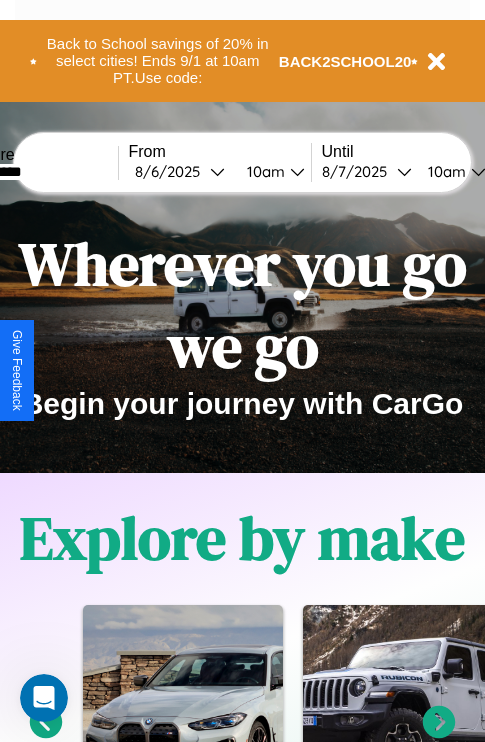 type on "*********" 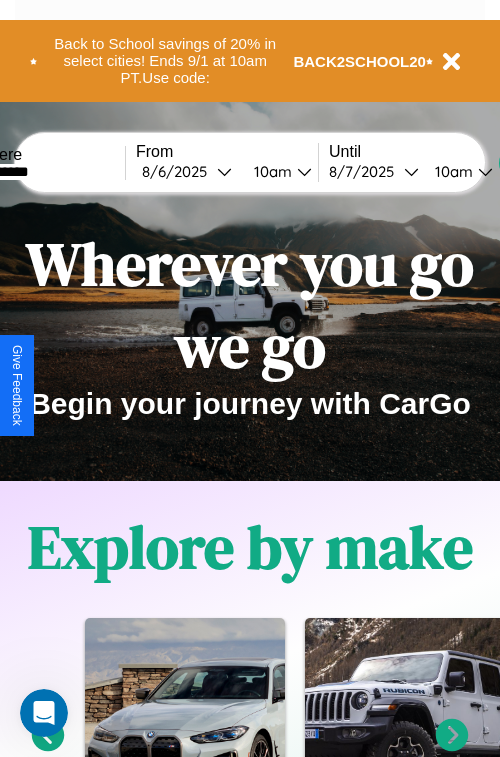 select on "*" 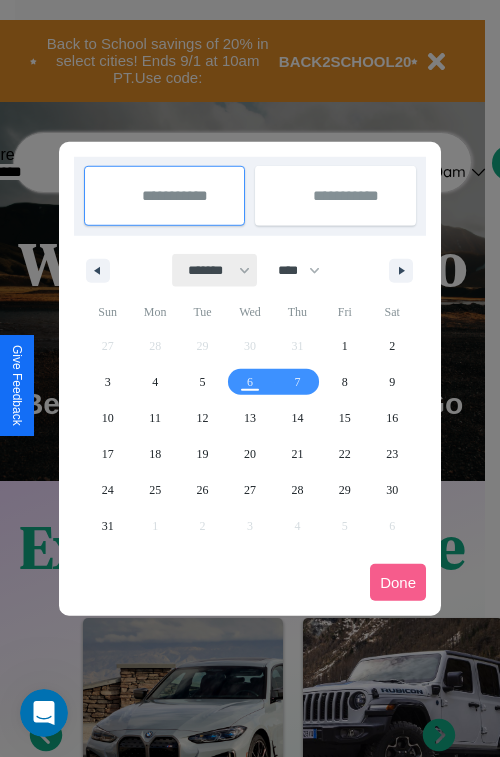 click on "******* ******** ***** ***** *** **** **** ****** ********* ******* ******** ********" at bounding box center [215, 270] 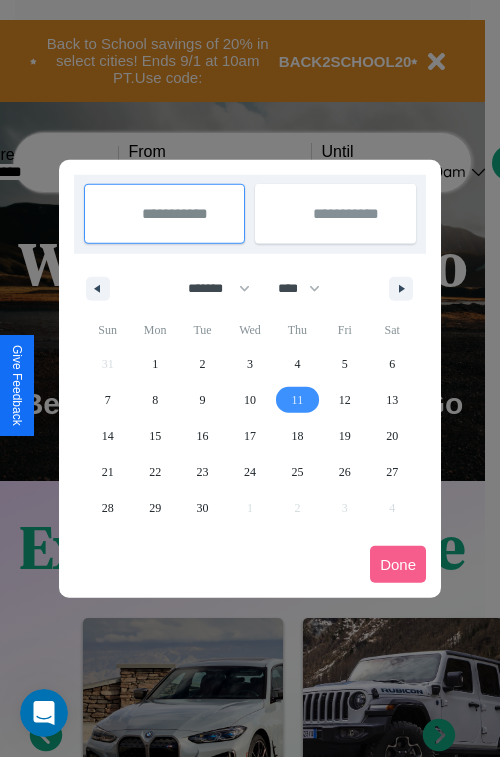 click on "11" at bounding box center (298, 400) 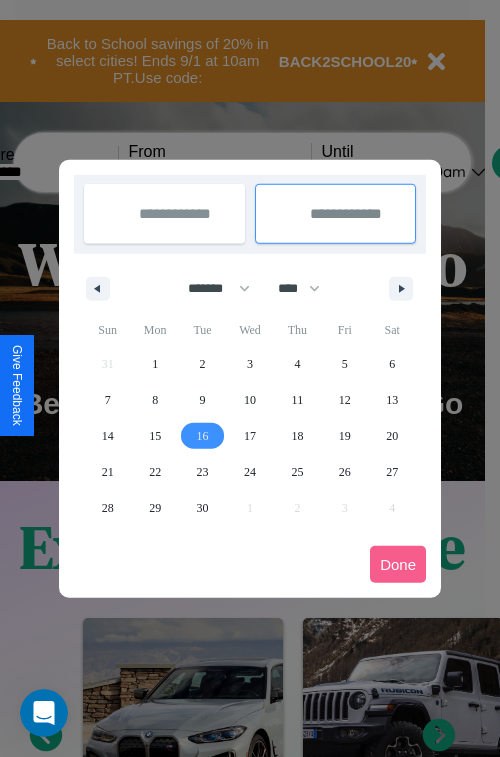 click on "16" at bounding box center (203, 436) 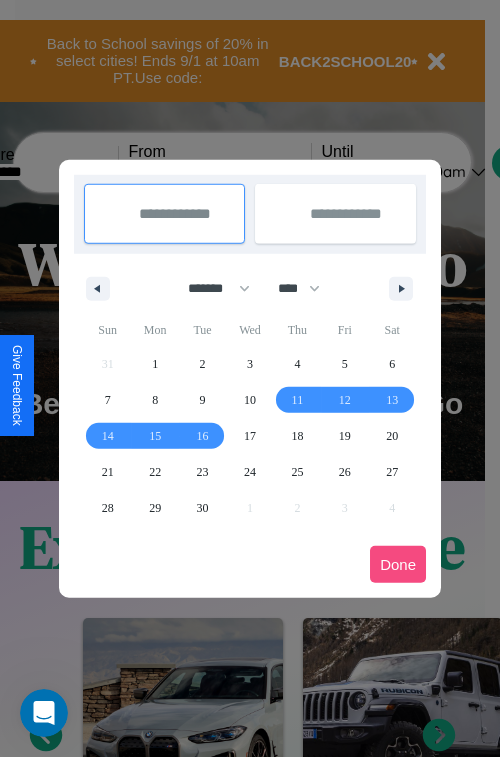 click on "Done" at bounding box center [398, 564] 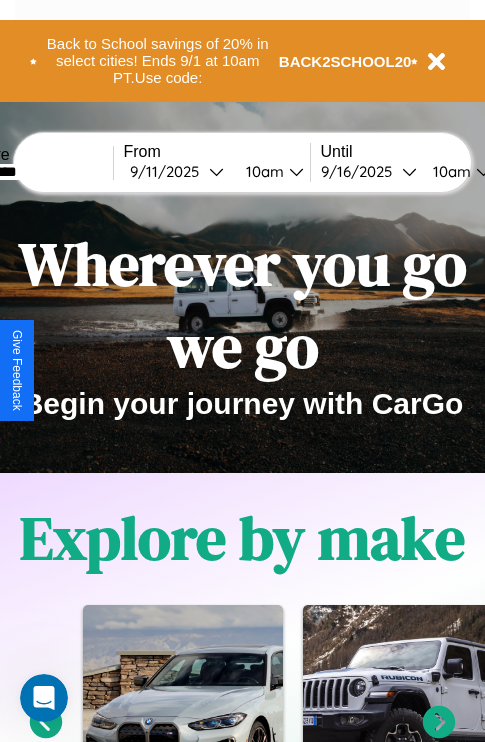 scroll, scrollTop: 0, scrollLeft: 73, axis: horizontal 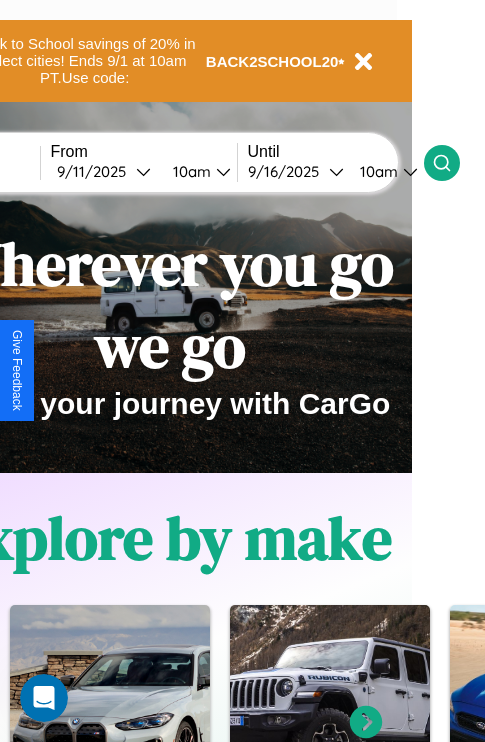 click 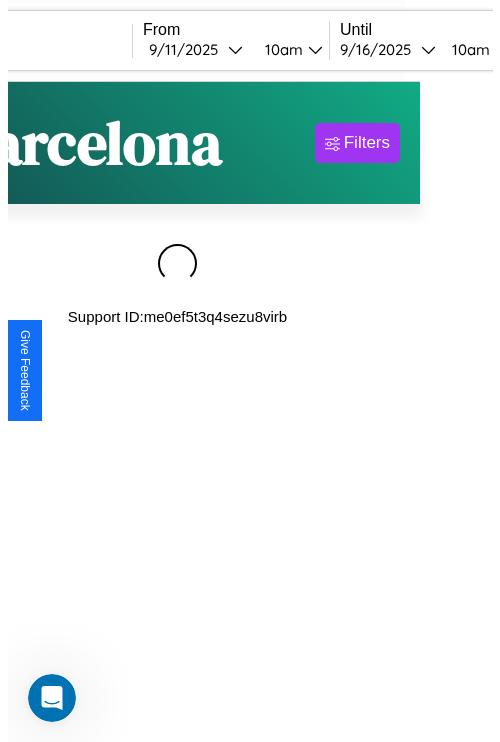 scroll, scrollTop: 0, scrollLeft: 0, axis: both 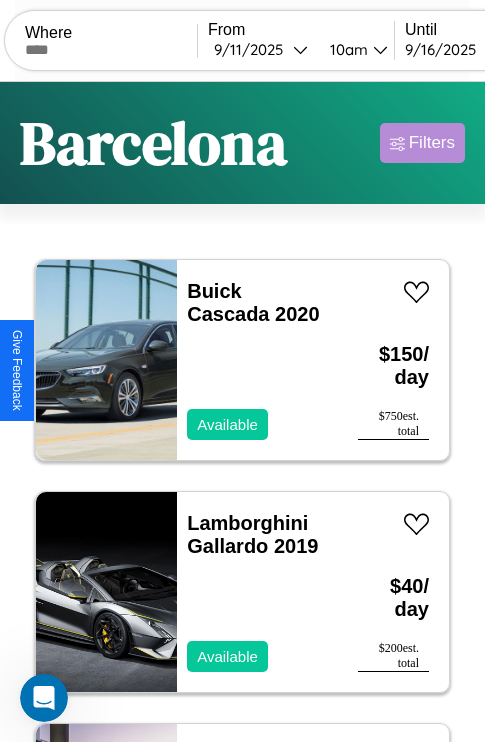 click on "Filters" at bounding box center [432, 143] 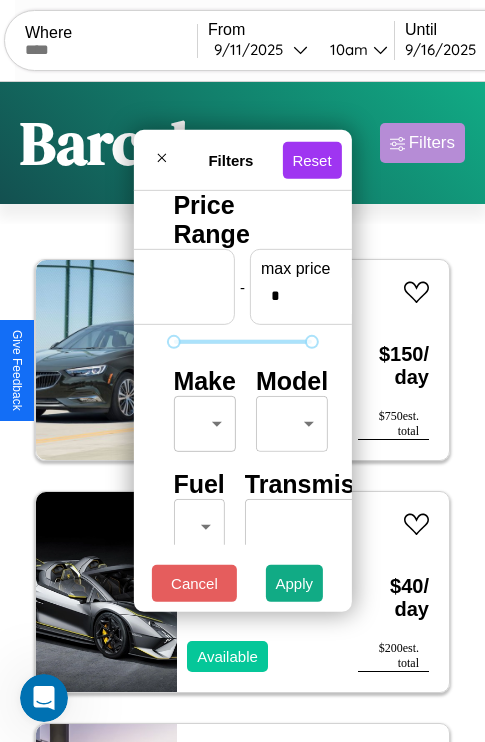 scroll, scrollTop: 0, scrollLeft: 124, axis: horizontal 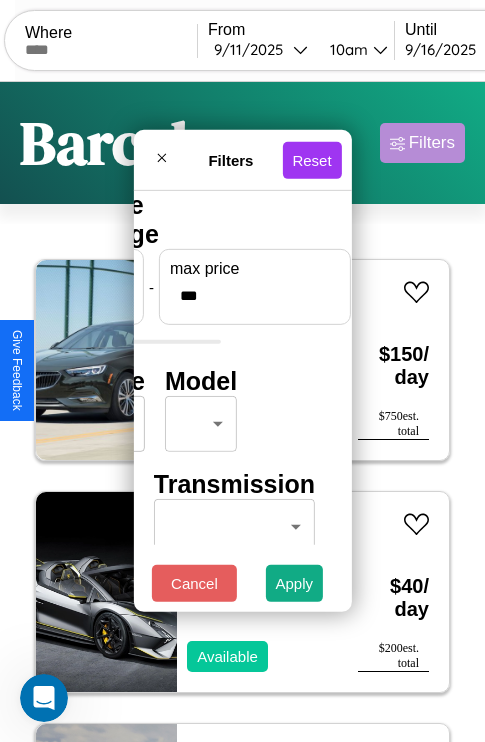 type on "***" 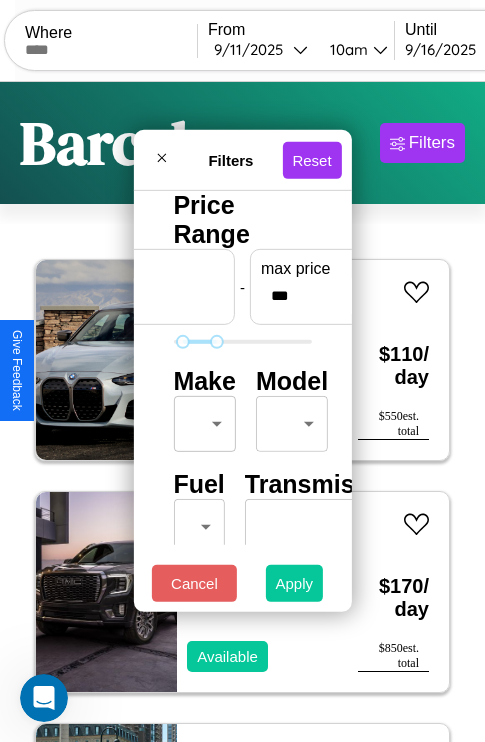 type on "**" 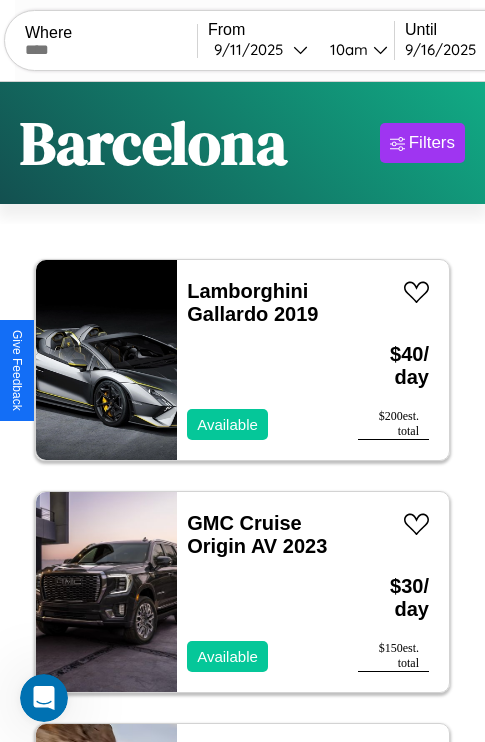 scroll, scrollTop: 89, scrollLeft: 0, axis: vertical 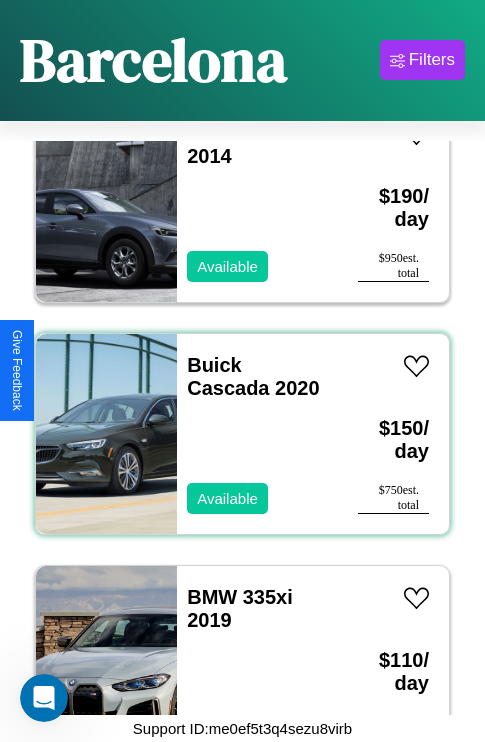 click on "Buick   Cascada   2020 Available" at bounding box center (257, 434) 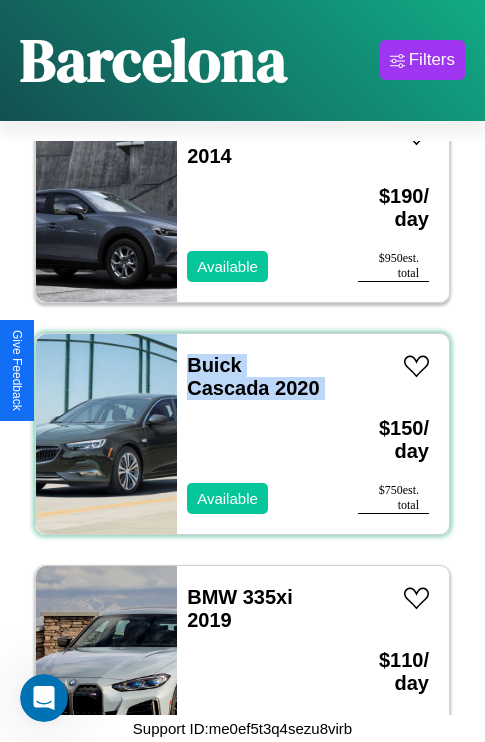 click on "Buick   Cascada   2020 Available" at bounding box center [257, 434] 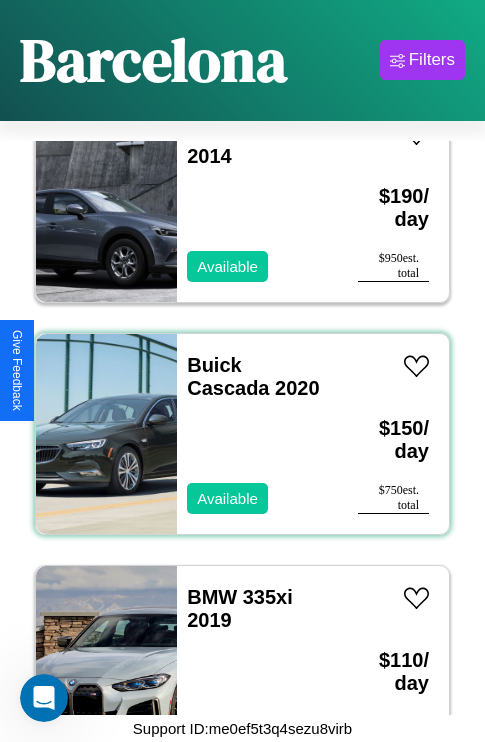 click on "Buick   Cascada   2020 Available" at bounding box center (257, 434) 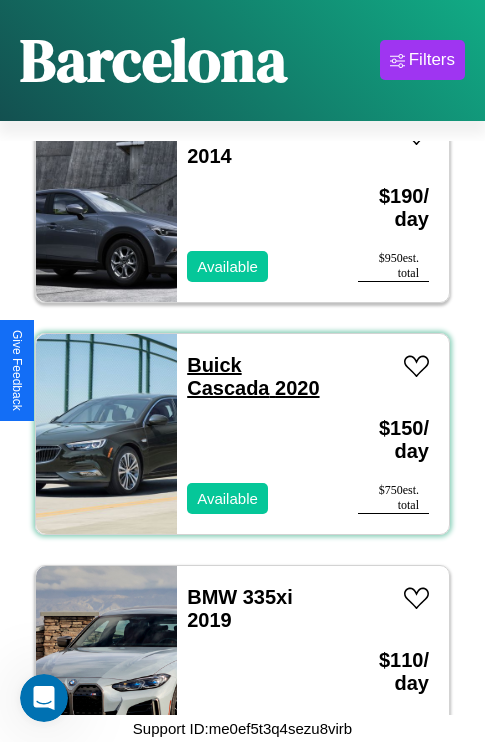 click on "Buick   Cascada   2020" at bounding box center [253, 376] 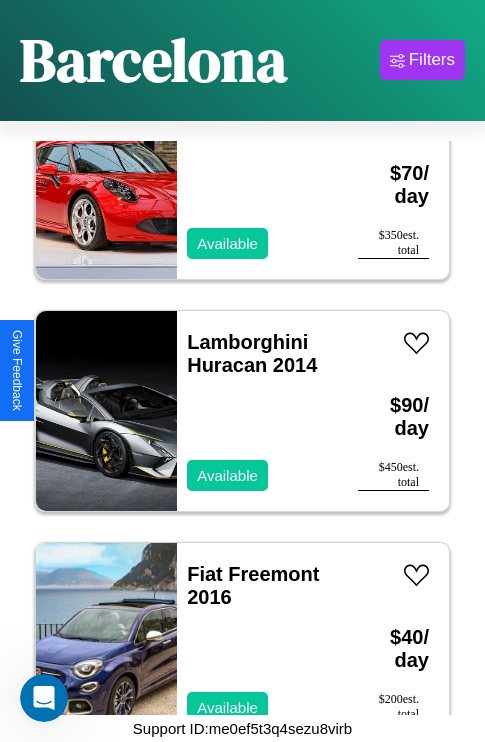 scroll, scrollTop: 4947, scrollLeft: 0, axis: vertical 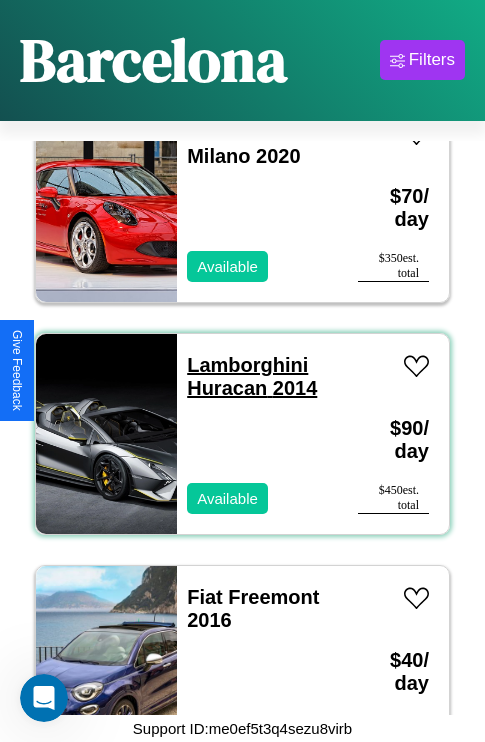 click on "Lamborghini   Huracan   2014" at bounding box center (252, 376) 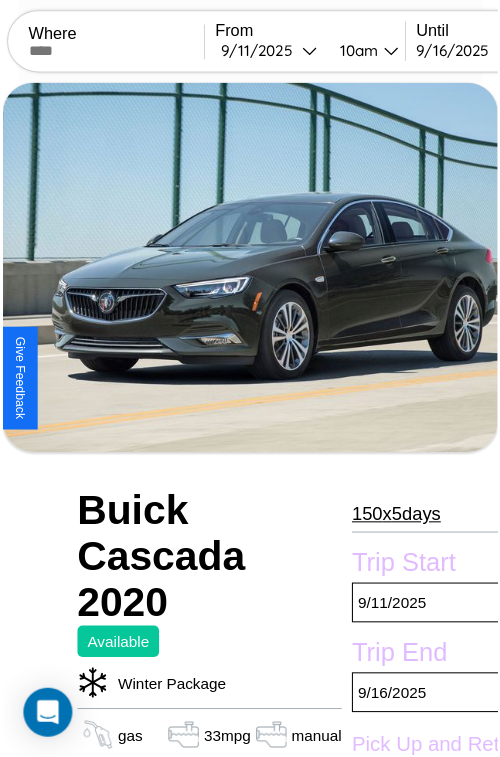 scroll, scrollTop: 219, scrollLeft: 68, axis: both 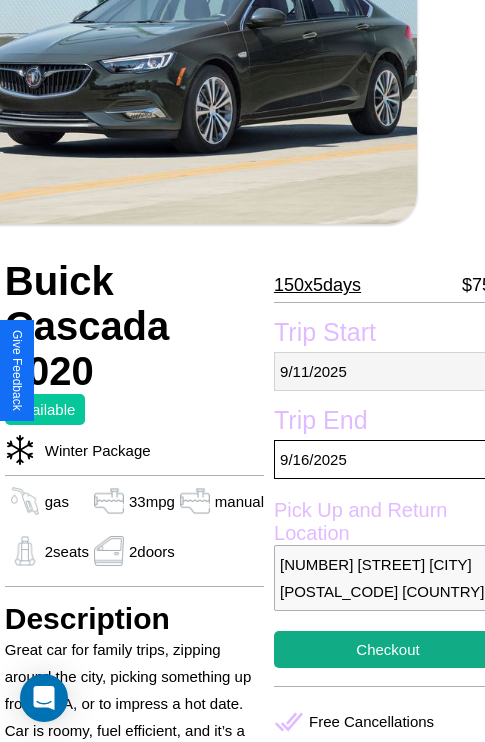 click on "9 / 11 / 2025" at bounding box center (388, 371) 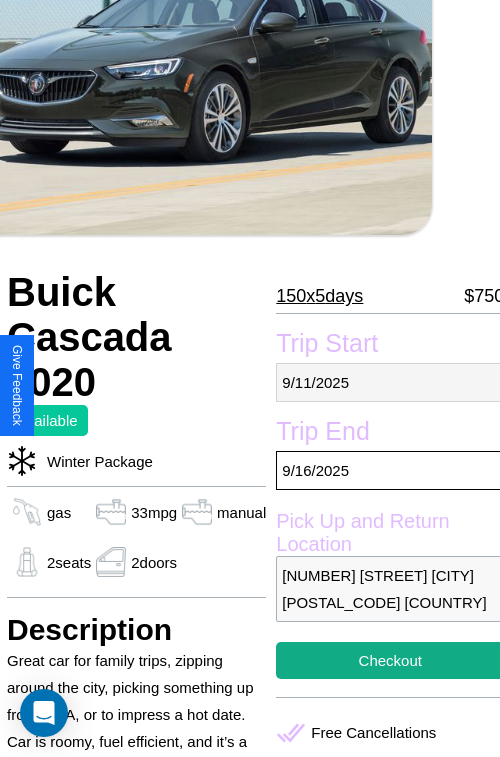select on "*" 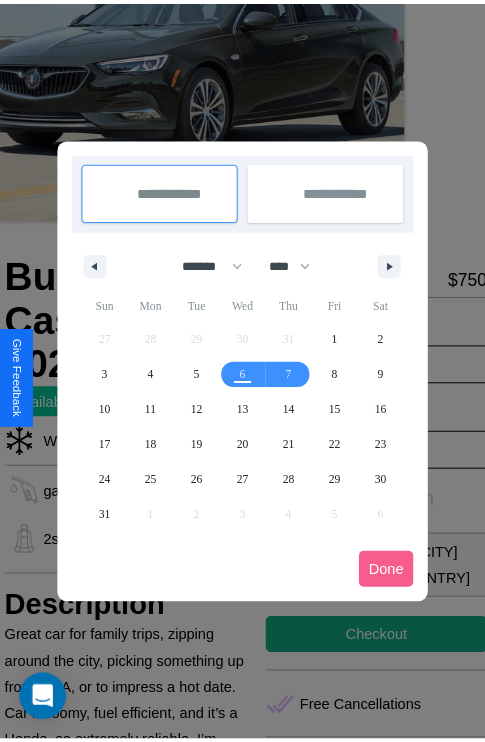 scroll, scrollTop: 0, scrollLeft: 68, axis: horizontal 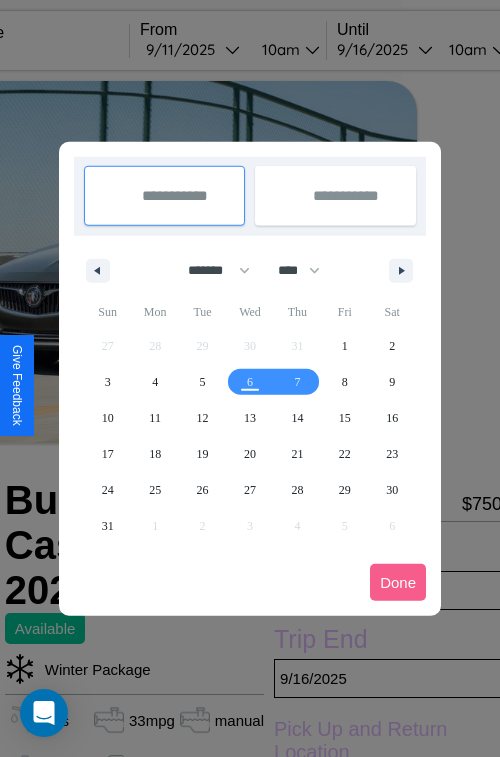 click at bounding box center [250, 378] 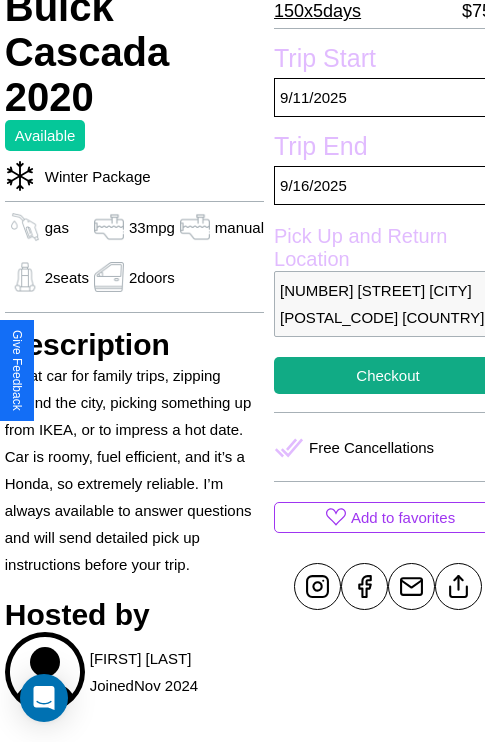 scroll, scrollTop: 497, scrollLeft: 68, axis: both 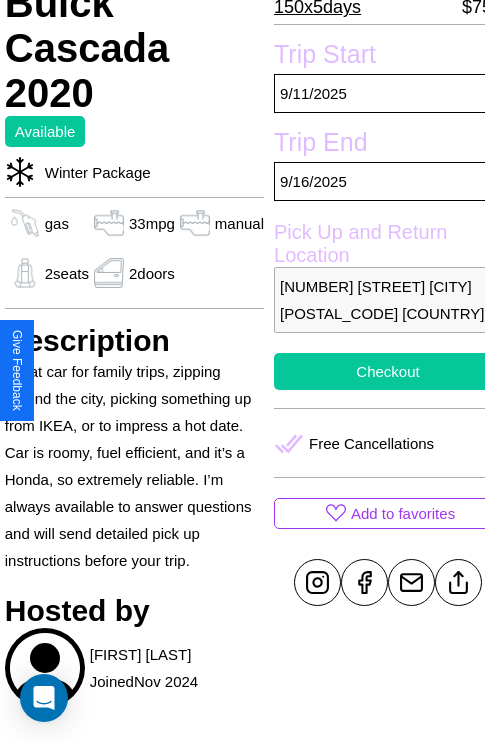 click on "Checkout" at bounding box center [388, 371] 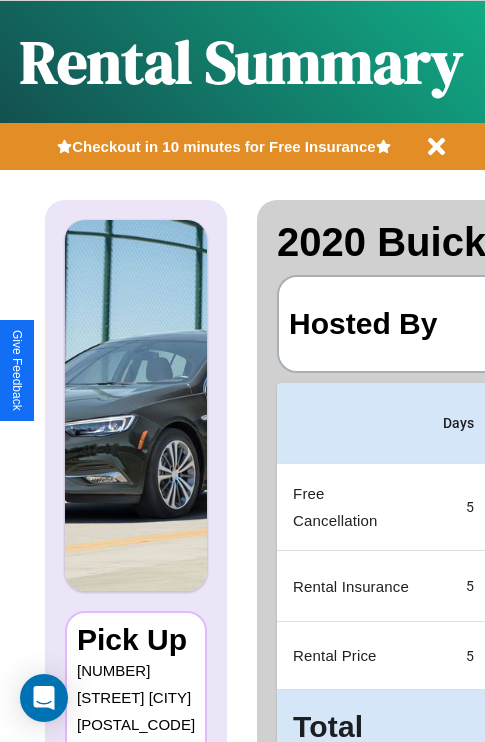 scroll, scrollTop: 0, scrollLeft: 378, axis: horizontal 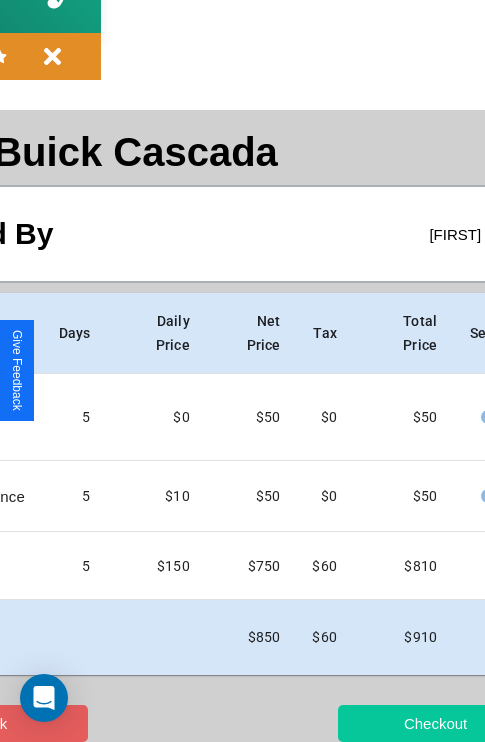 click on "Checkout" at bounding box center [435, 723] 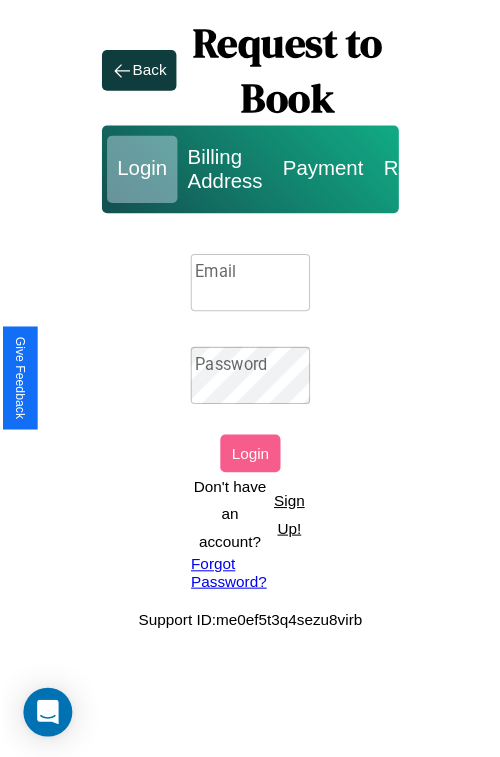 scroll, scrollTop: 0, scrollLeft: 0, axis: both 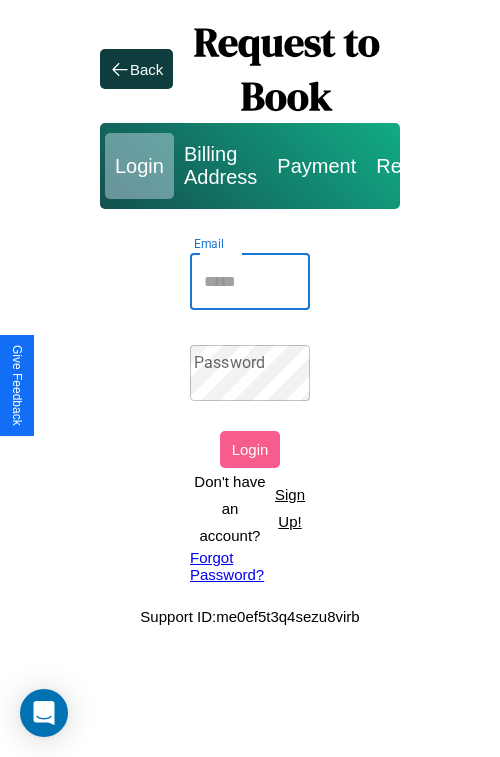 click on "Email" at bounding box center (250, 282) 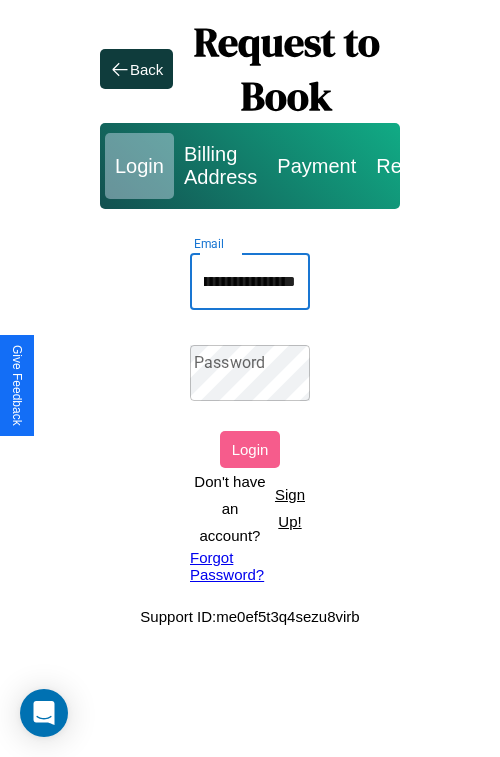 scroll, scrollTop: 0, scrollLeft: 97, axis: horizontal 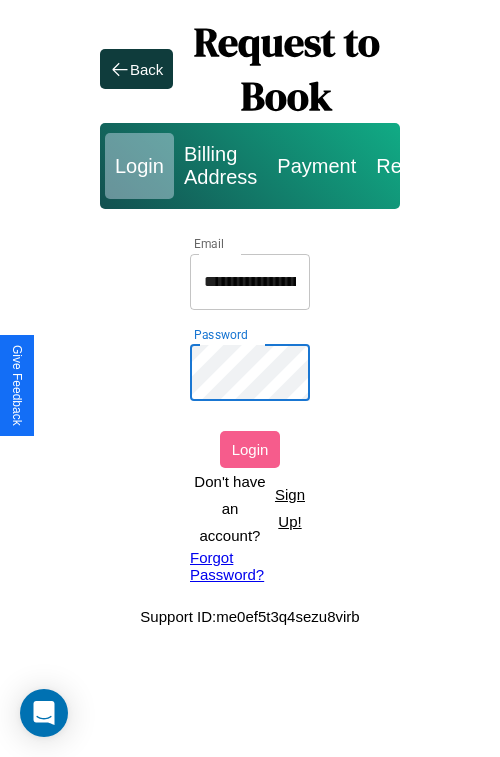 click on "Login" at bounding box center (250, 449) 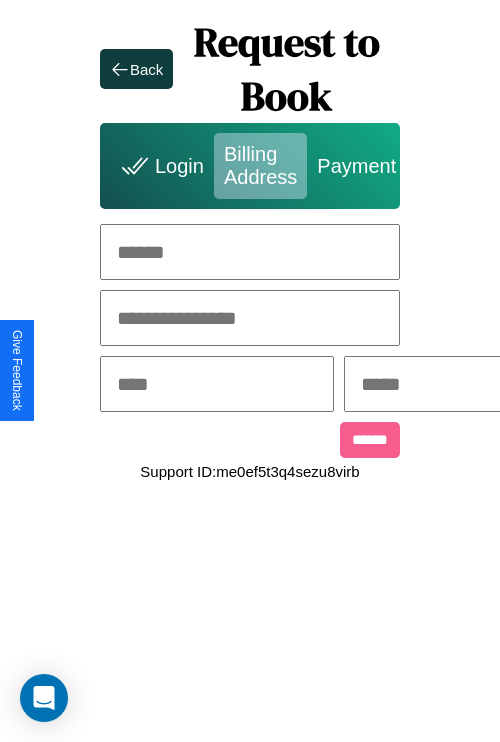 scroll, scrollTop: 0, scrollLeft: 517, axis: horizontal 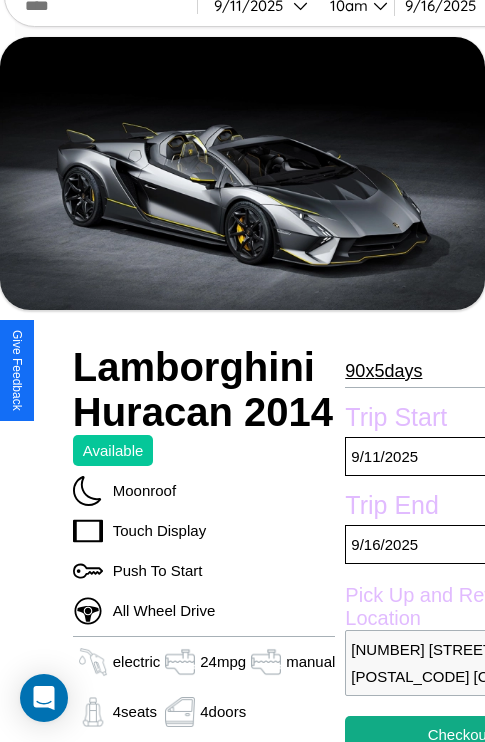 click on "90  x  5  days" at bounding box center [383, 371] 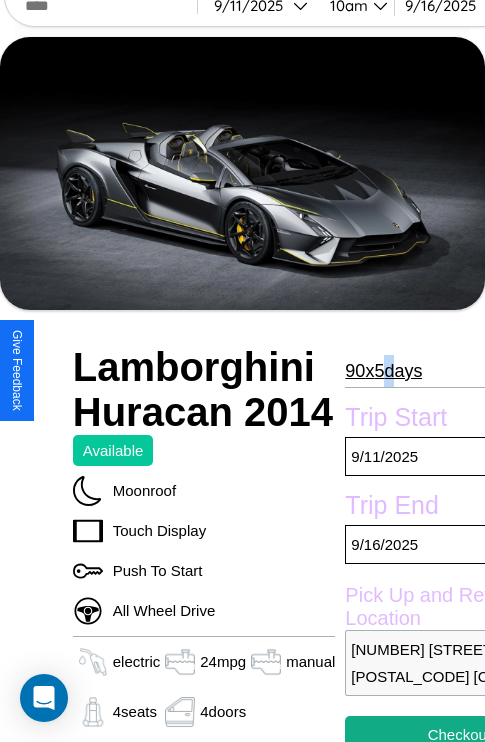 click on "90  x  5  days" at bounding box center [383, 371] 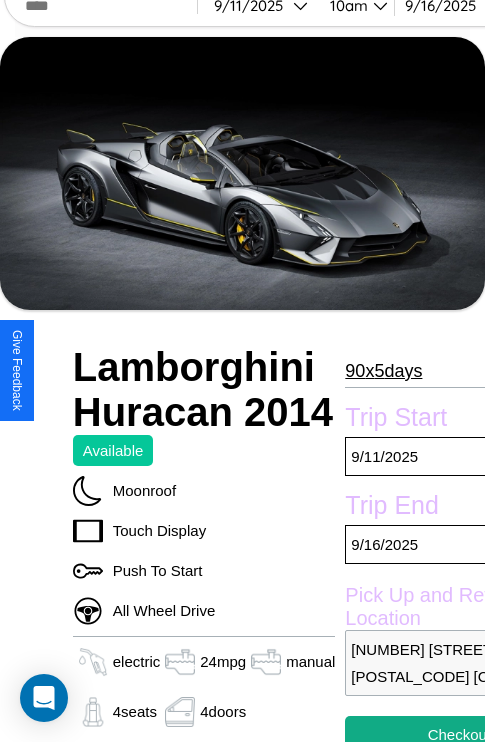 click on "90  x  5  days" at bounding box center [383, 371] 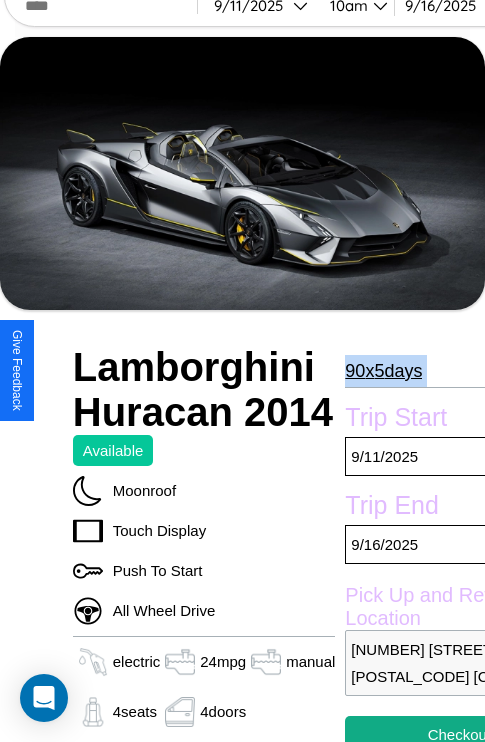 click on "90  x  5  days" at bounding box center [383, 371] 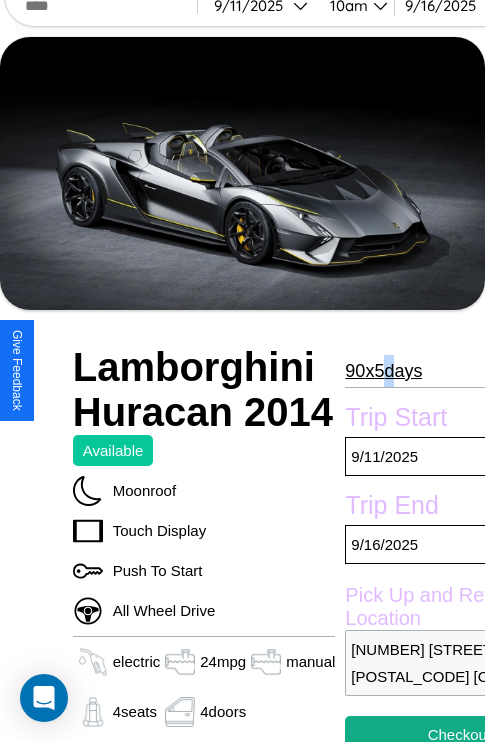 click on "90  x  5  days" at bounding box center [383, 371] 